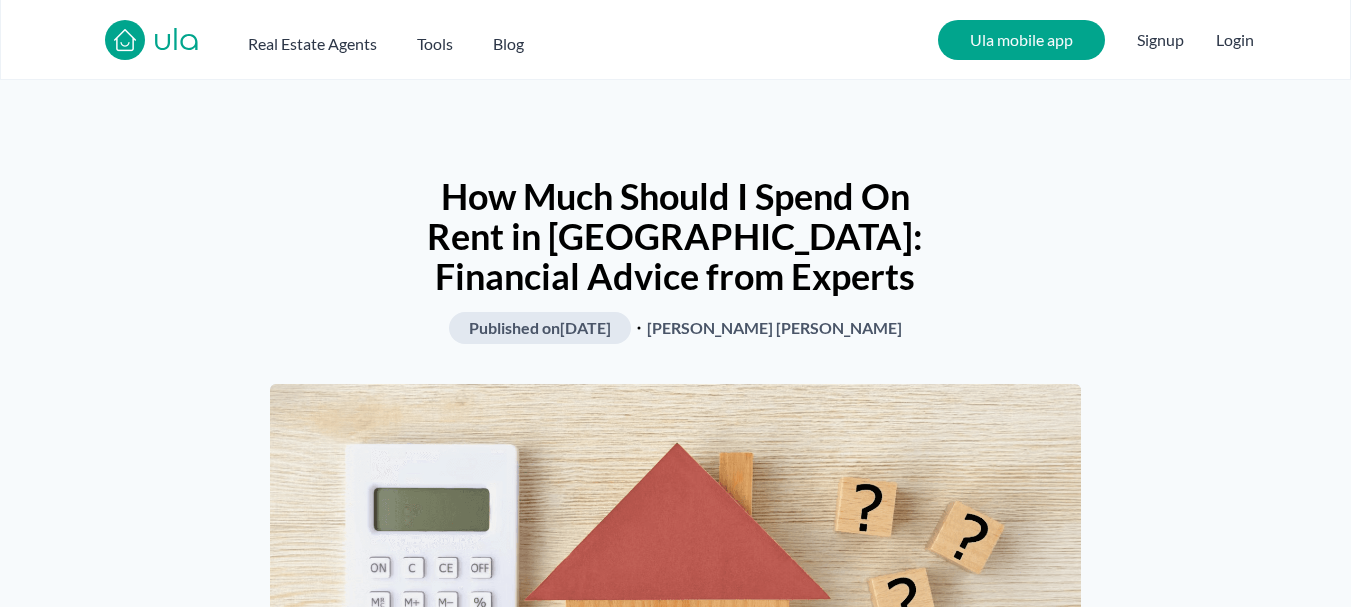 scroll, scrollTop: 0, scrollLeft: 0, axis: both 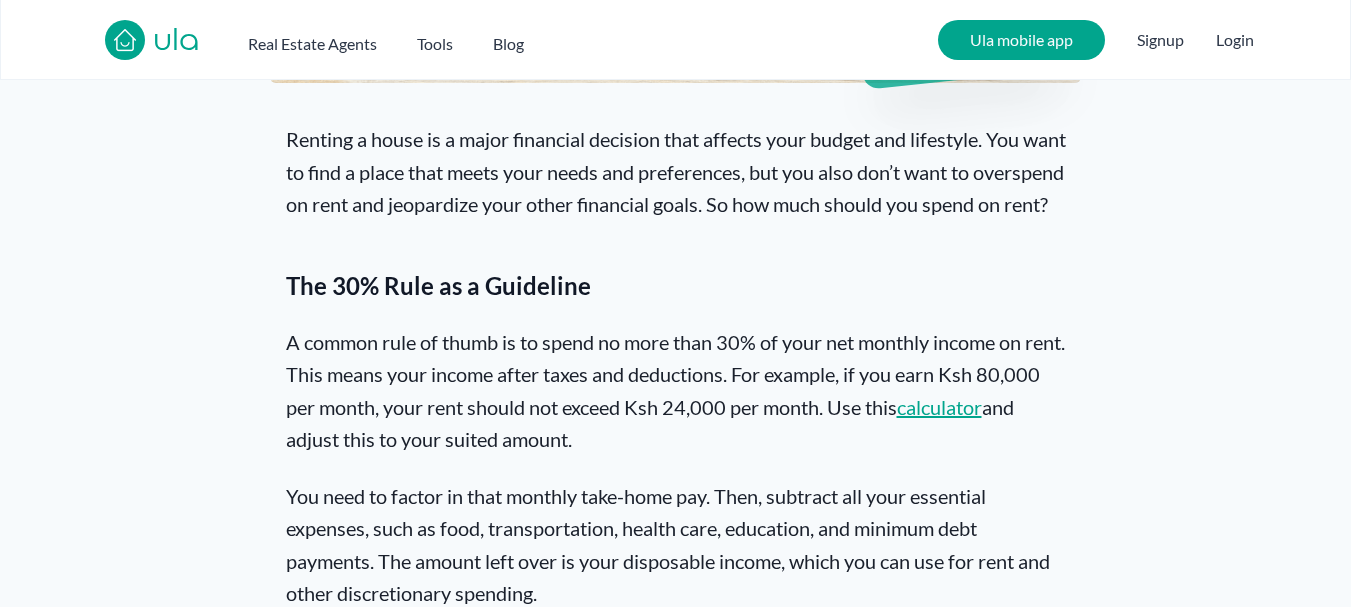 click on "calculator" at bounding box center [939, 407] 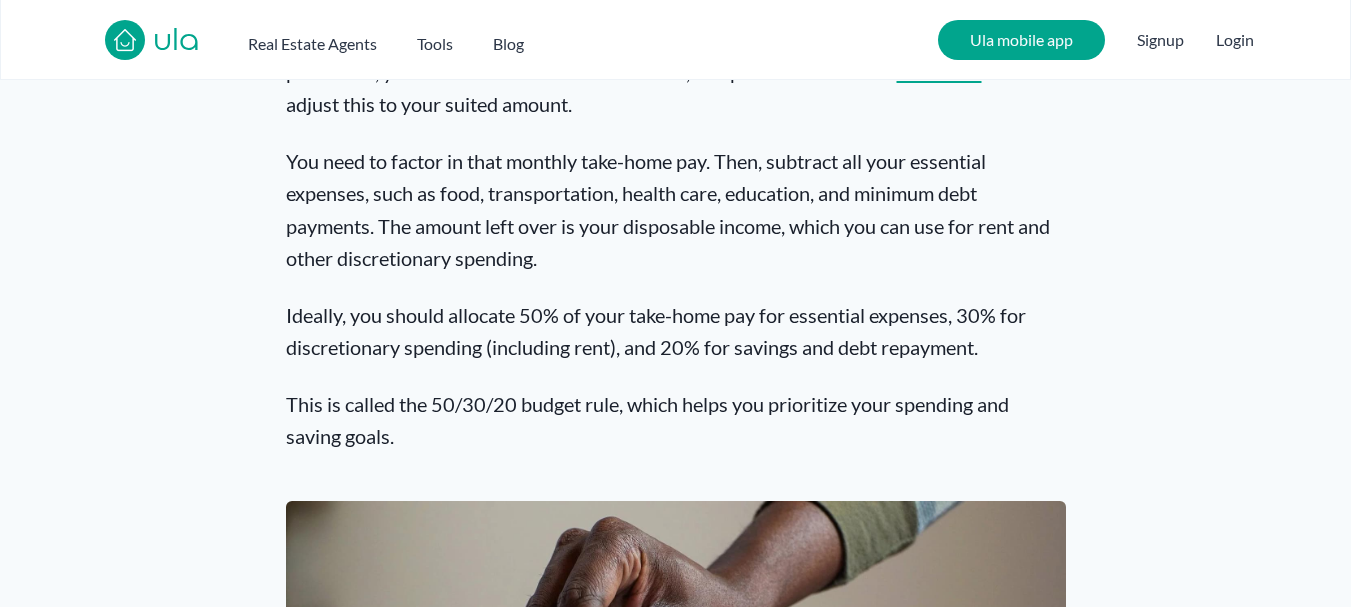 scroll, scrollTop: 1079, scrollLeft: 0, axis: vertical 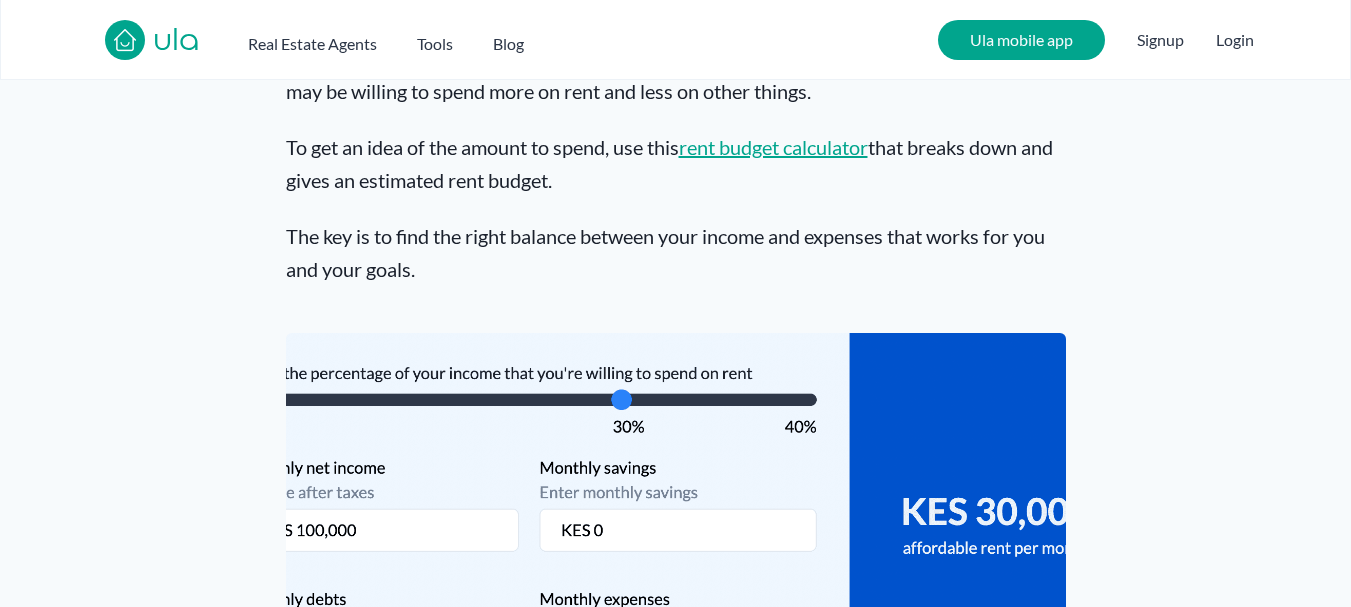 click on "rent budget calculator" at bounding box center (773, 147) 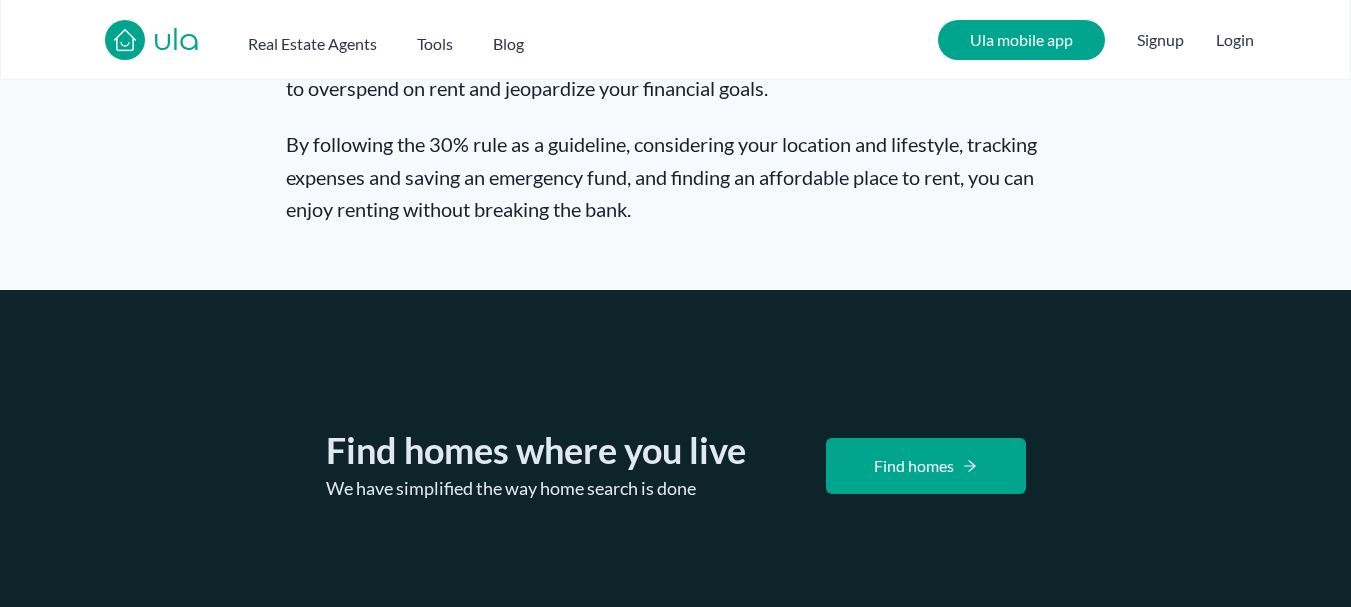 scroll, scrollTop: 4091, scrollLeft: 0, axis: vertical 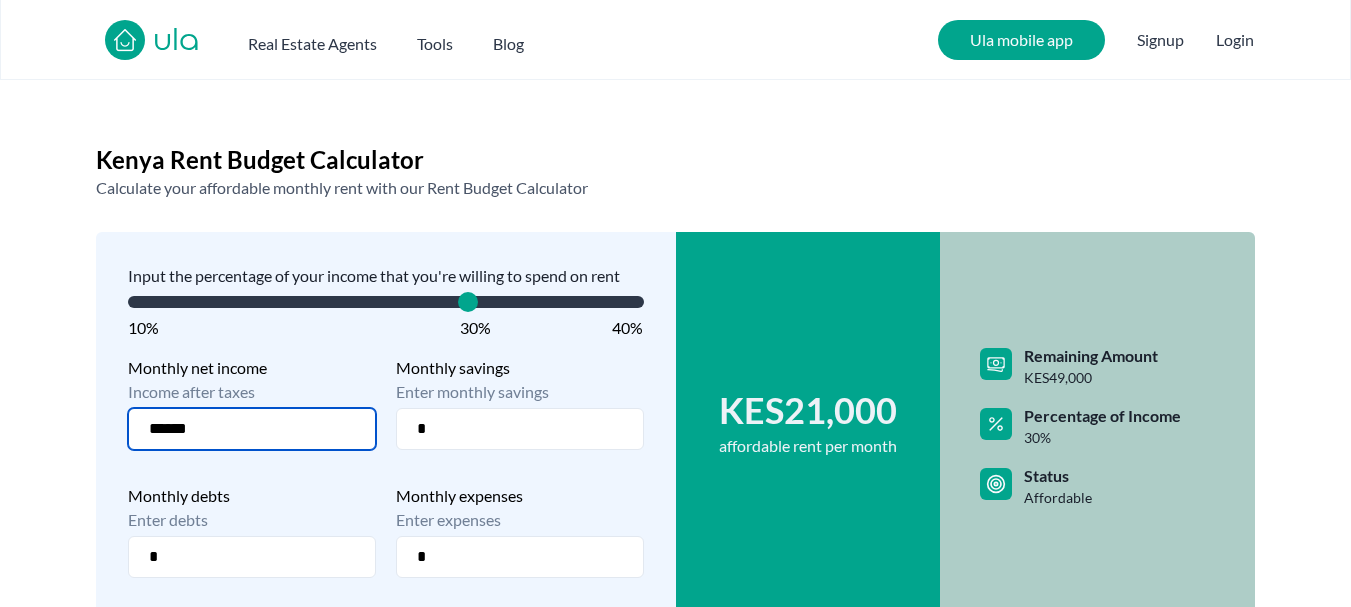 click on "******" at bounding box center [252, 429] 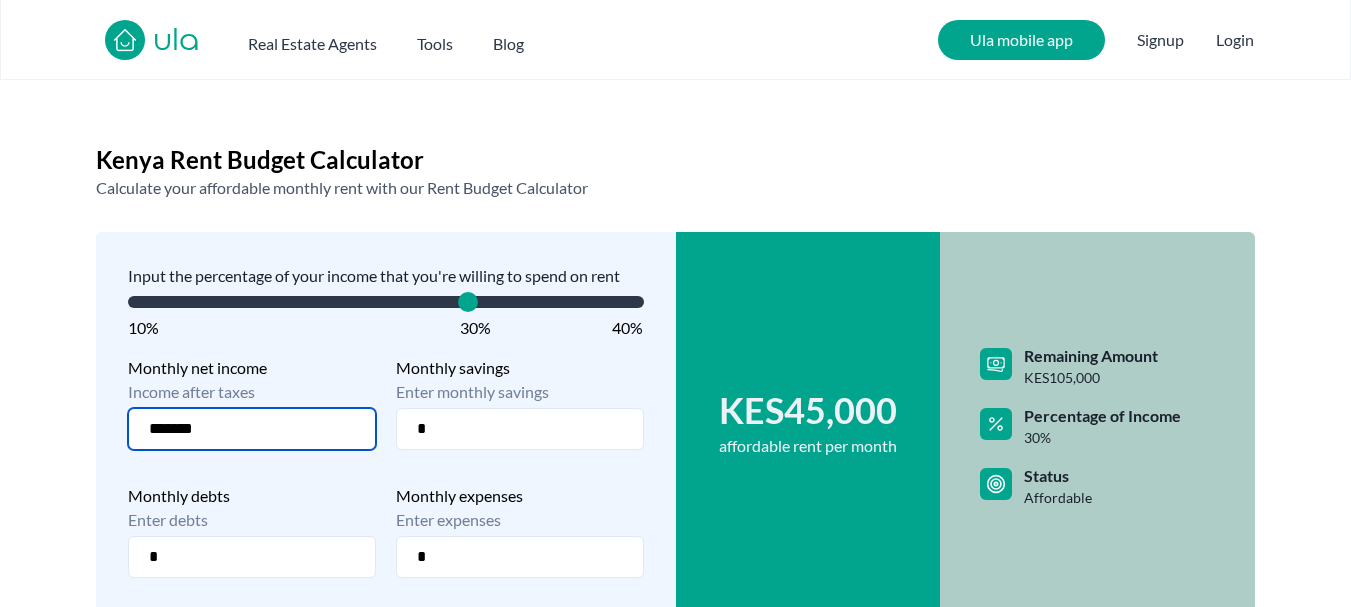type on "*******" 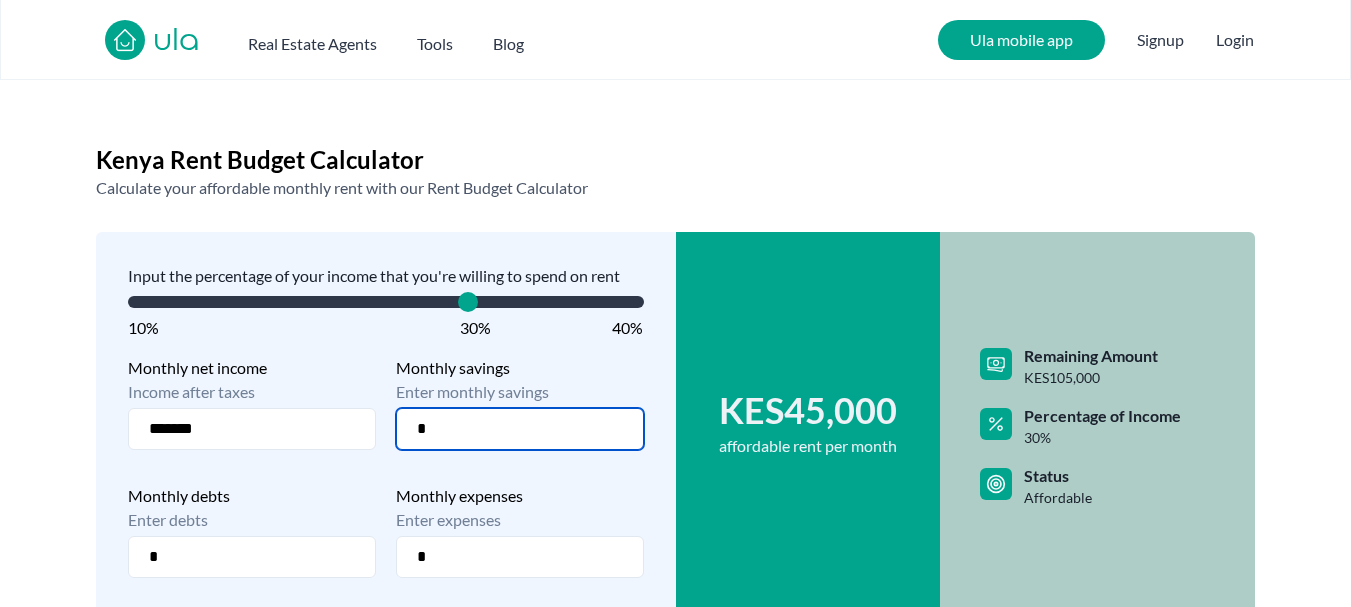 click on "*" at bounding box center [520, 429] 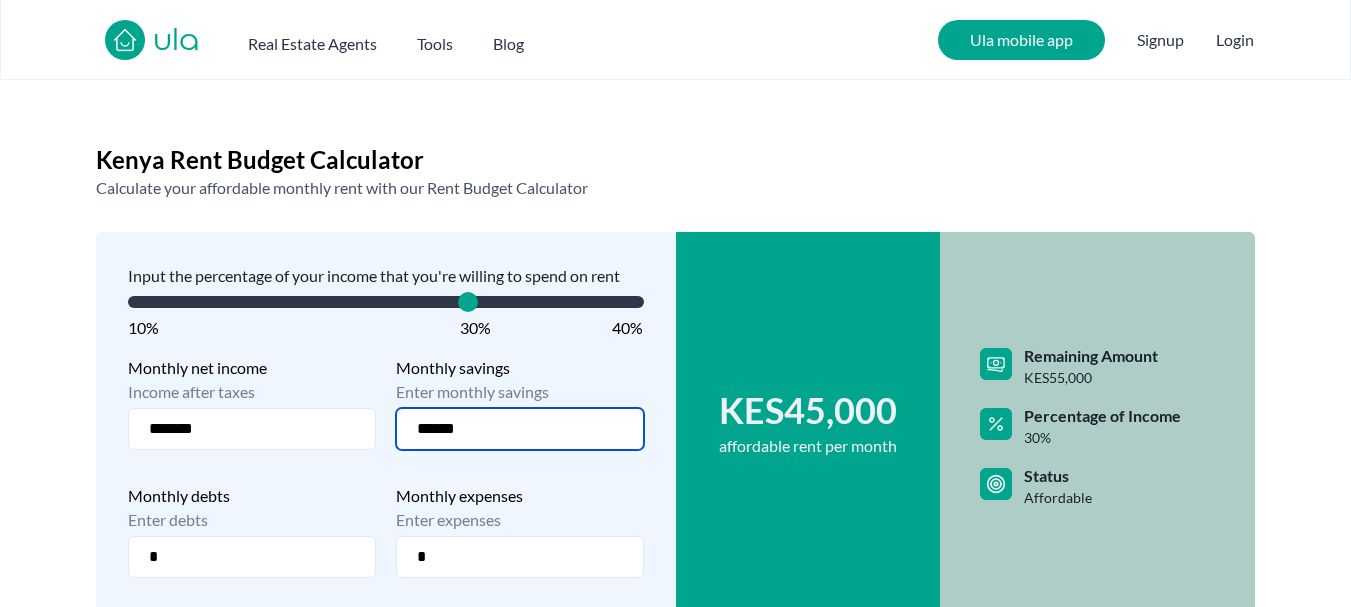 type on "******" 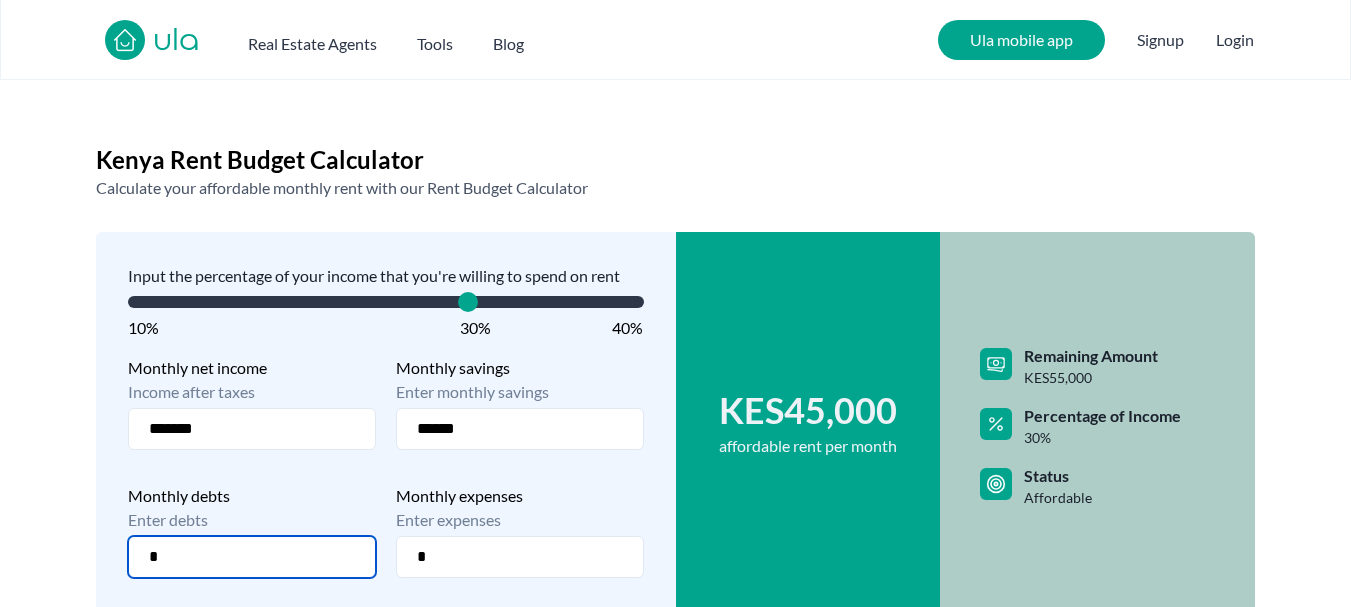 click on "*" at bounding box center [252, 557] 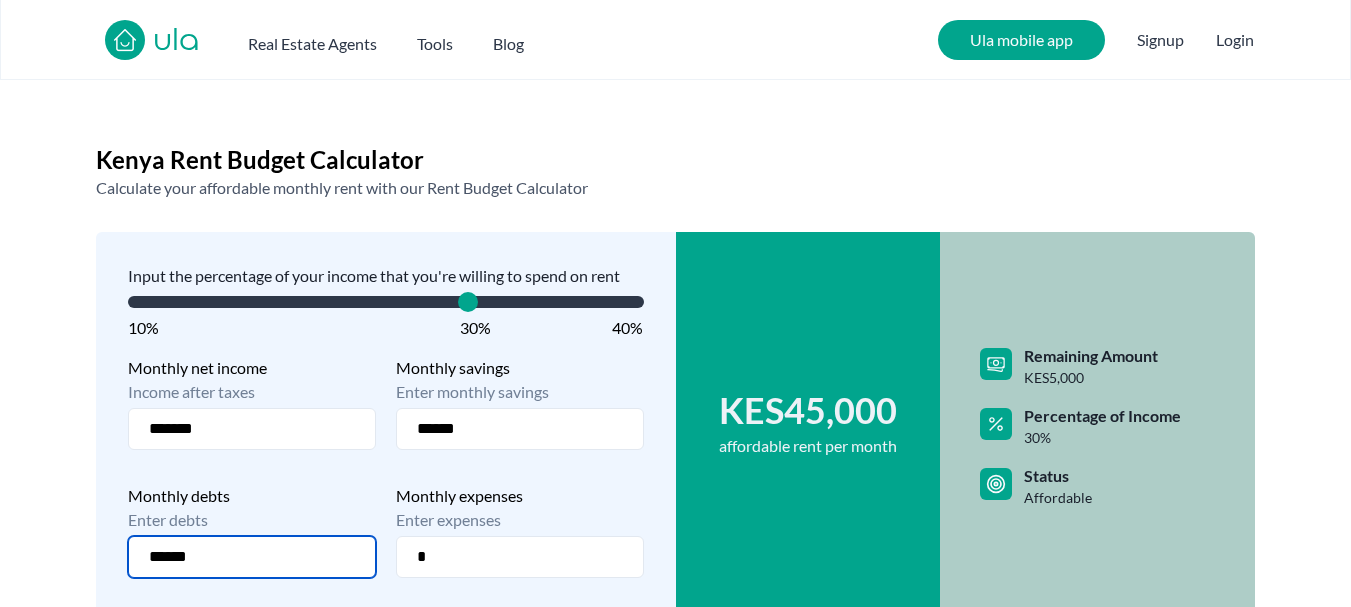 type on "******" 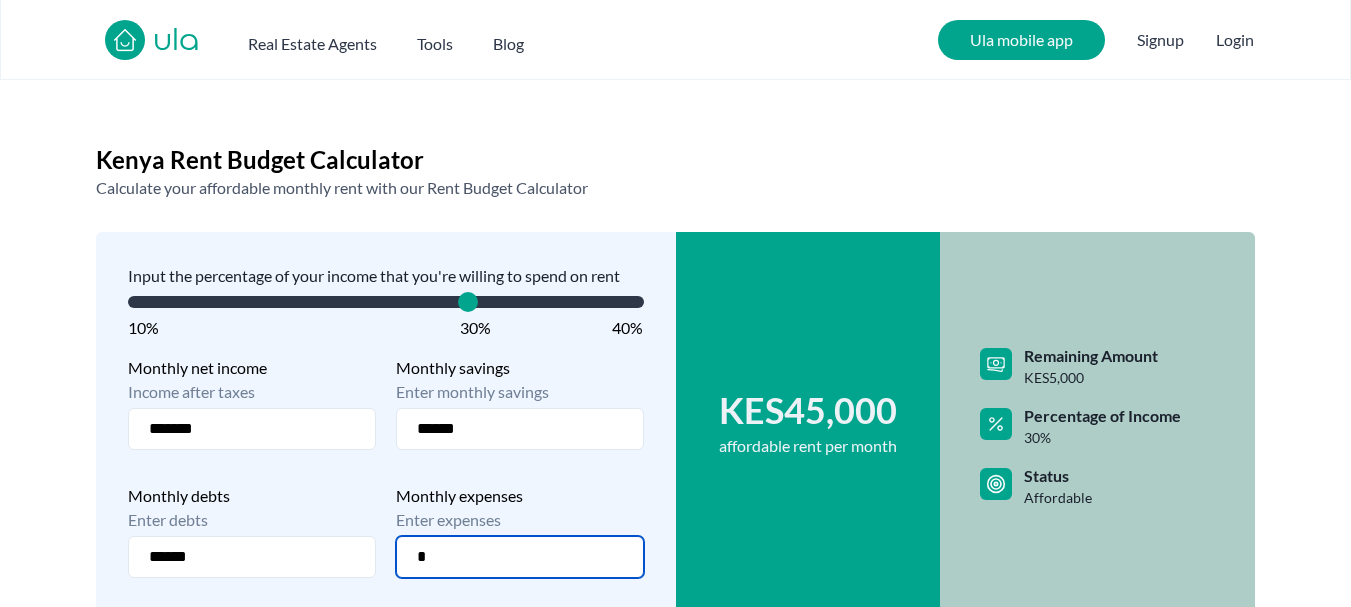 click on "*" at bounding box center (520, 557) 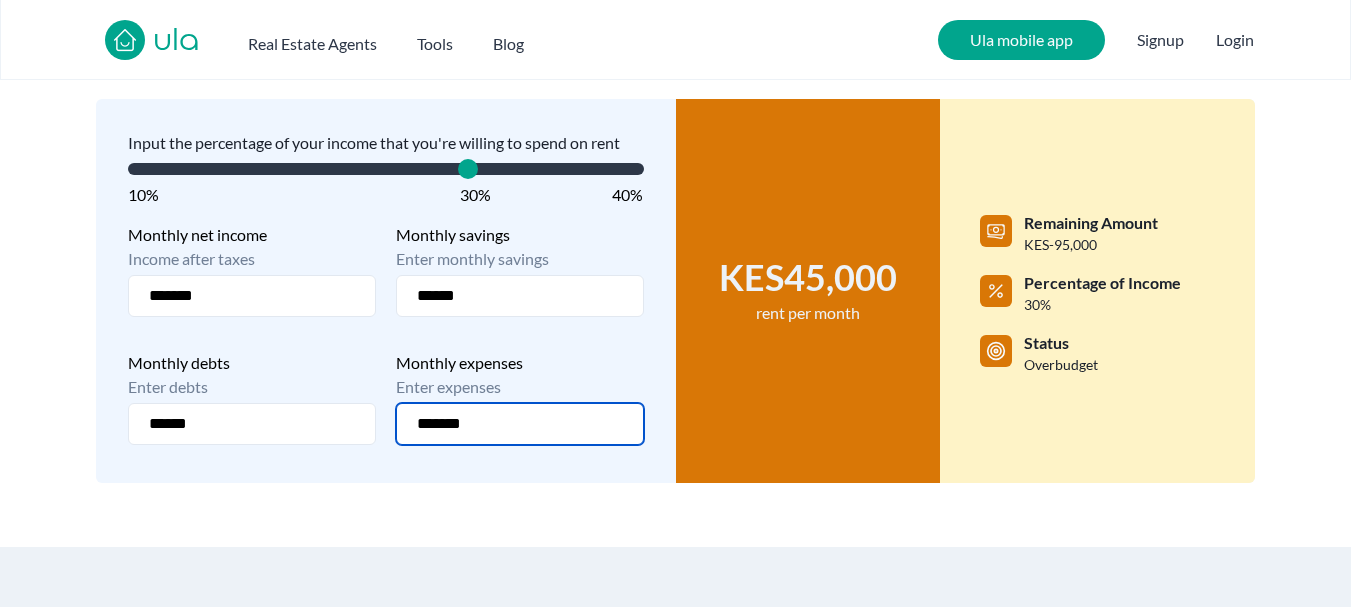 scroll, scrollTop: 173, scrollLeft: 0, axis: vertical 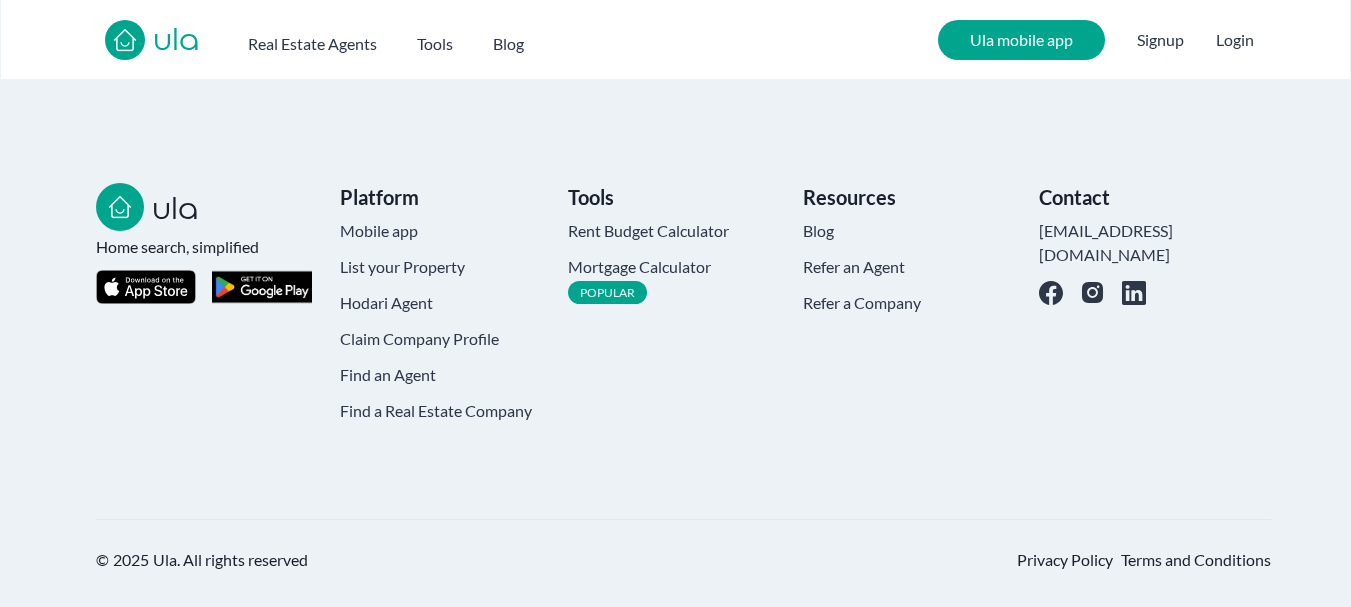 type on "******" 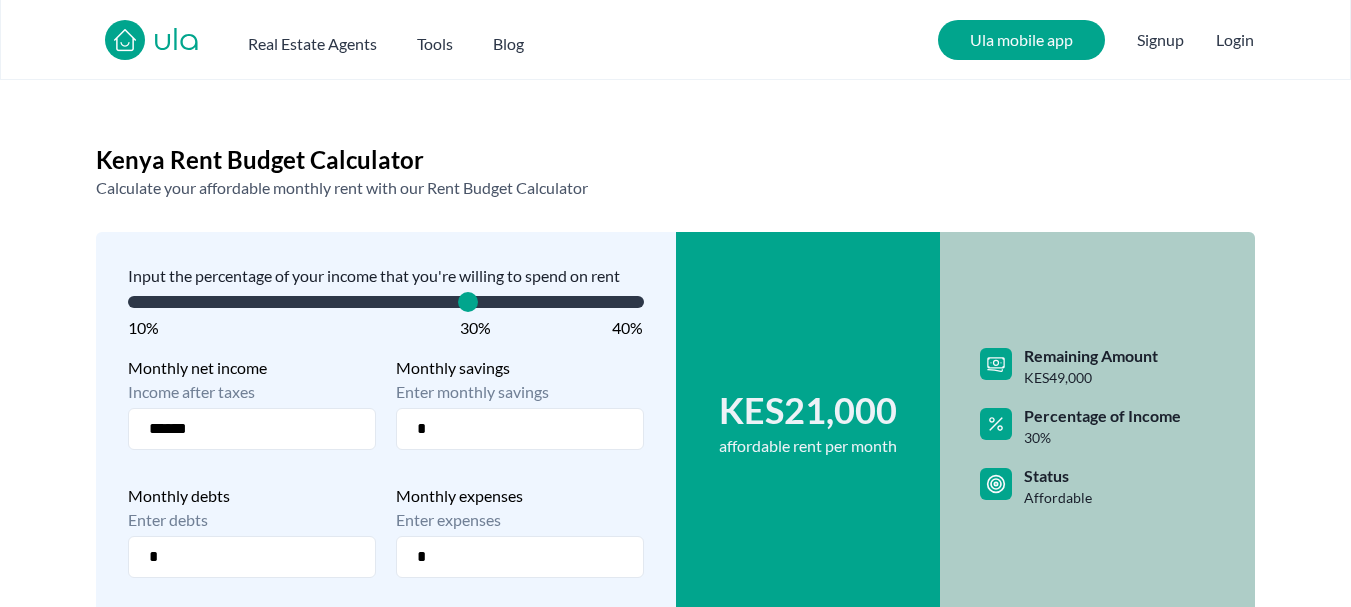 scroll, scrollTop: 0, scrollLeft: 0, axis: both 